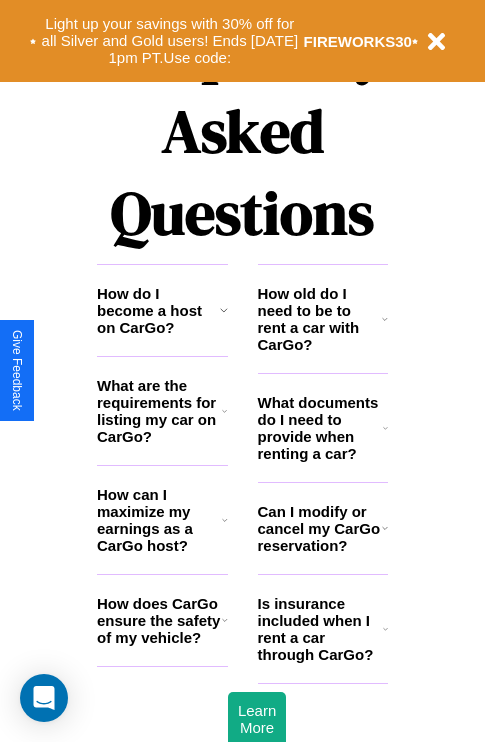 scroll, scrollTop: 2423, scrollLeft: 0, axis: vertical 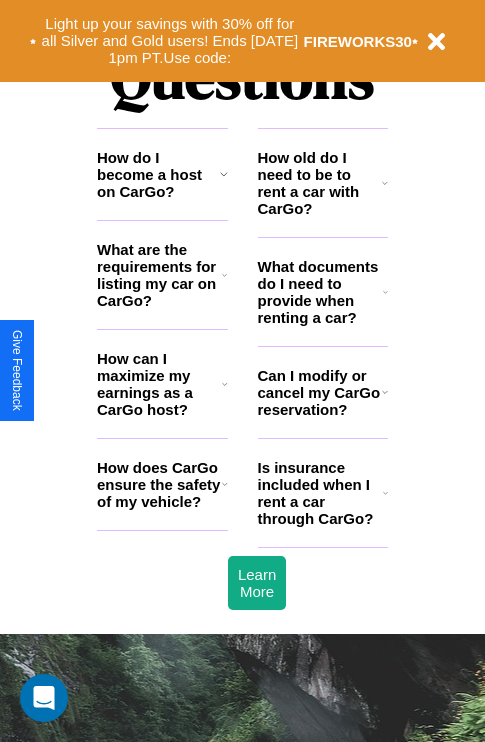 click on "Can I modify or cancel my CarGo reservation?" at bounding box center [320, 392] 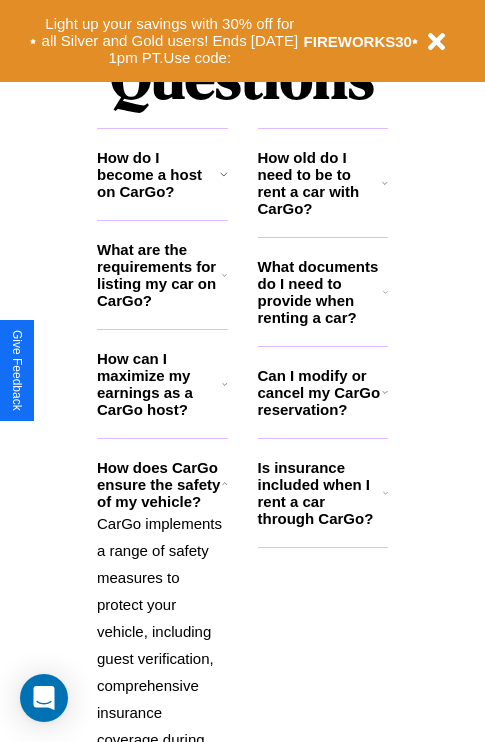 click 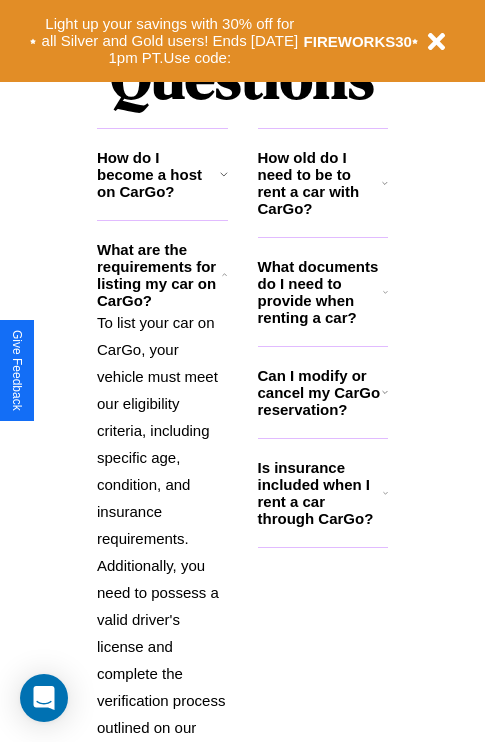 click 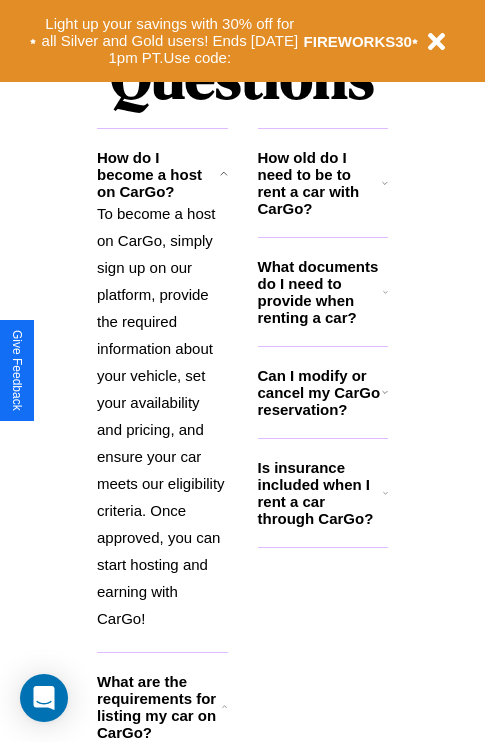 click 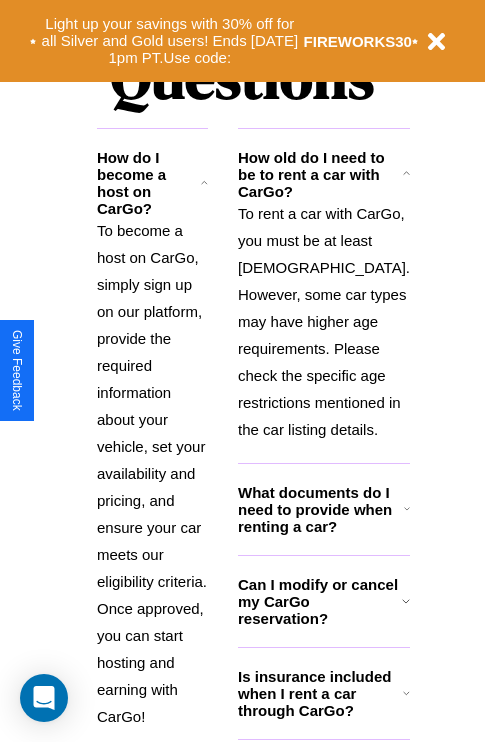scroll, scrollTop: 2997, scrollLeft: 0, axis: vertical 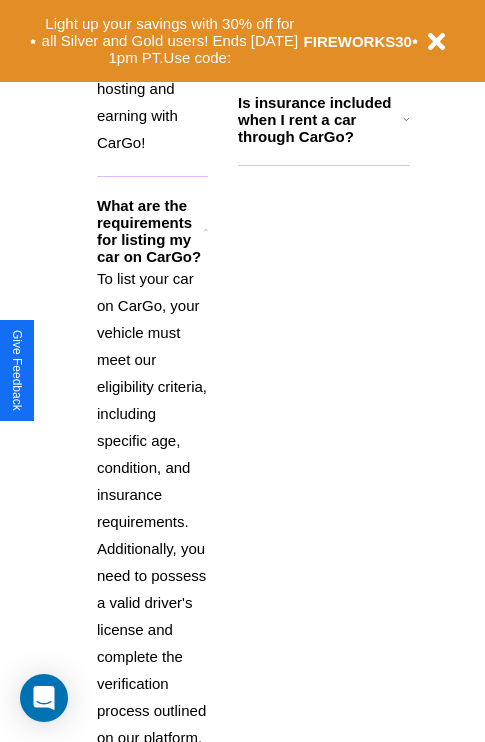 click 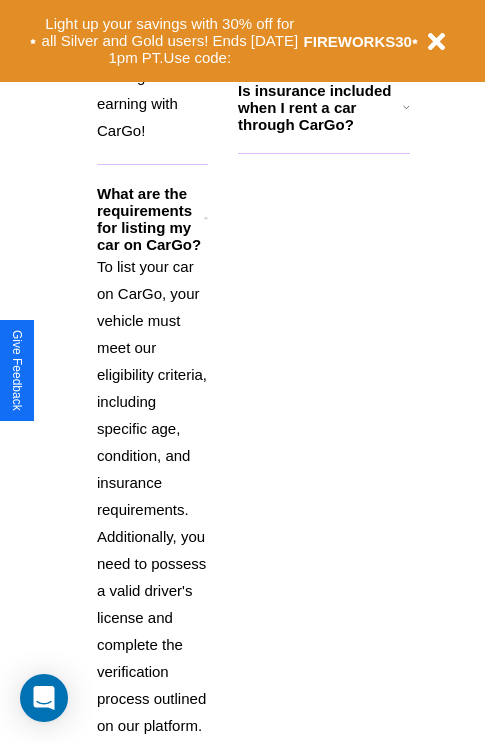 scroll, scrollTop: 2997, scrollLeft: 0, axis: vertical 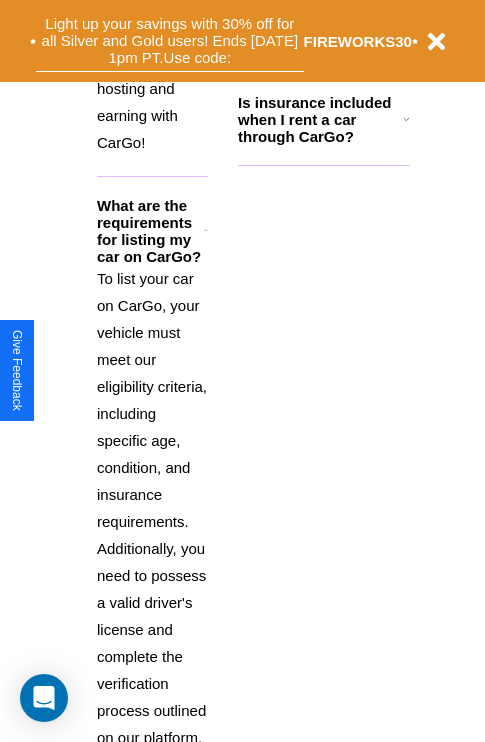 click on "Light up your savings with 30% off for all Silver and Gold users! Ends 8/1 at 1pm PT.  Use code:" at bounding box center (170, 41) 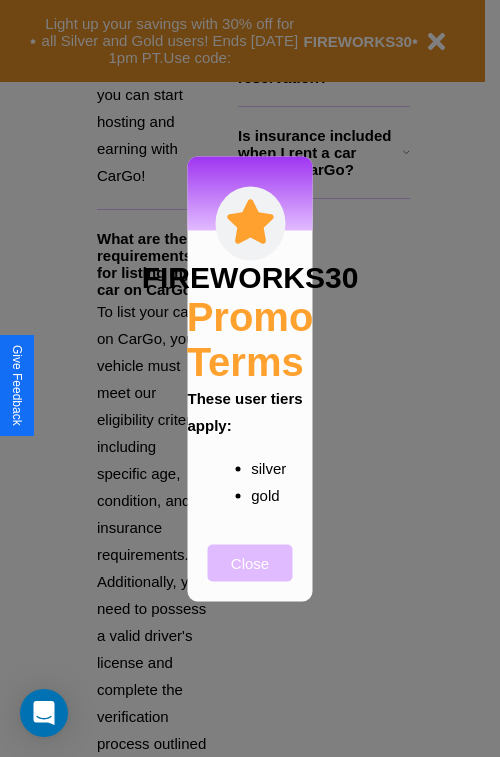click on "Close" at bounding box center [250, 562] 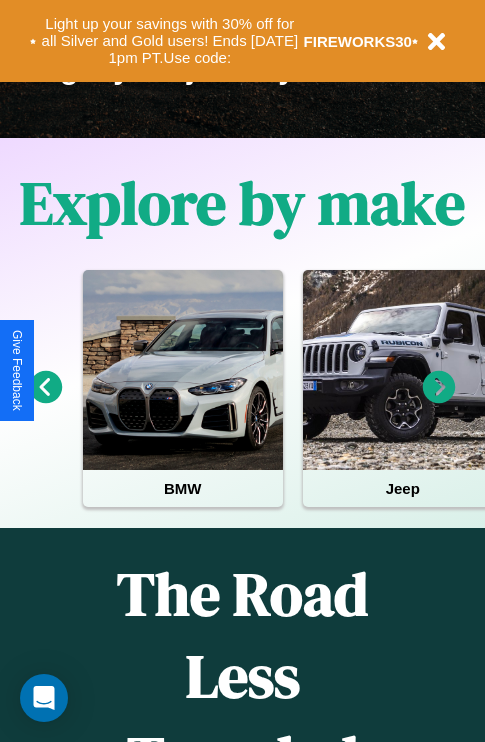 scroll, scrollTop: 308, scrollLeft: 0, axis: vertical 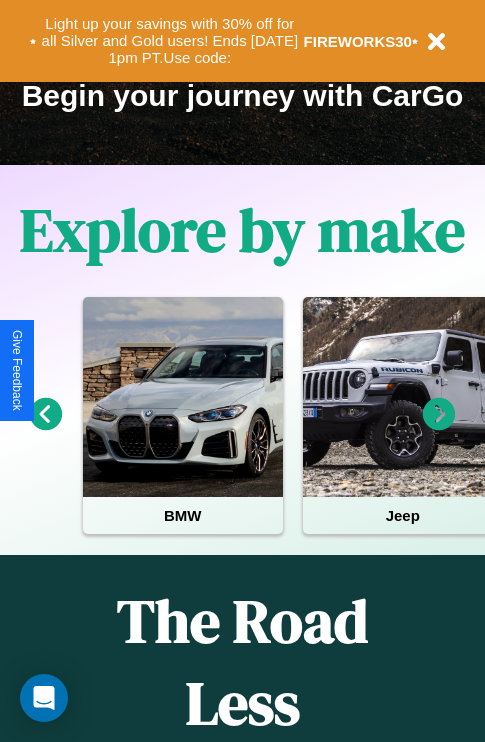 click 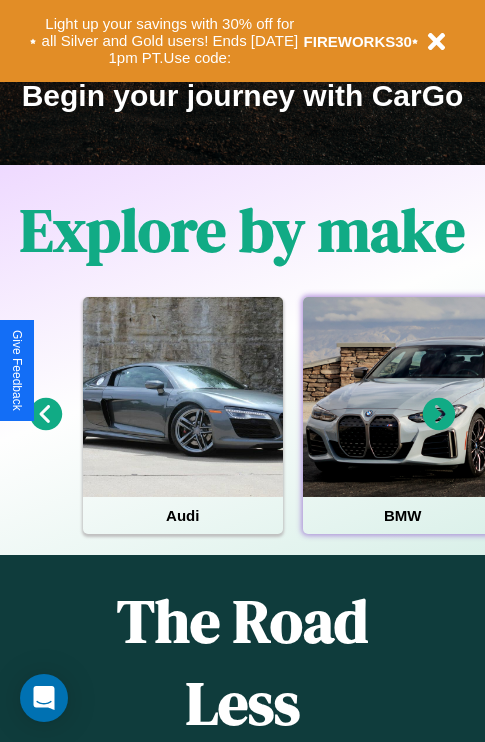 click at bounding box center [403, 397] 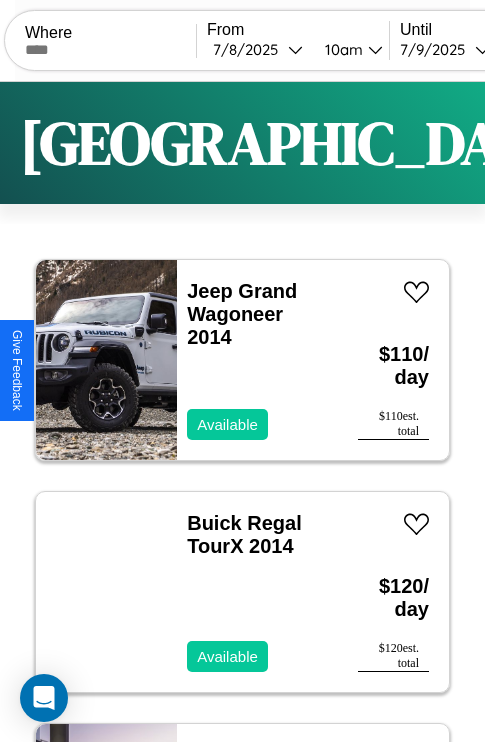 scroll, scrollTop: 95, scrollLeft: 0, axis: vertical 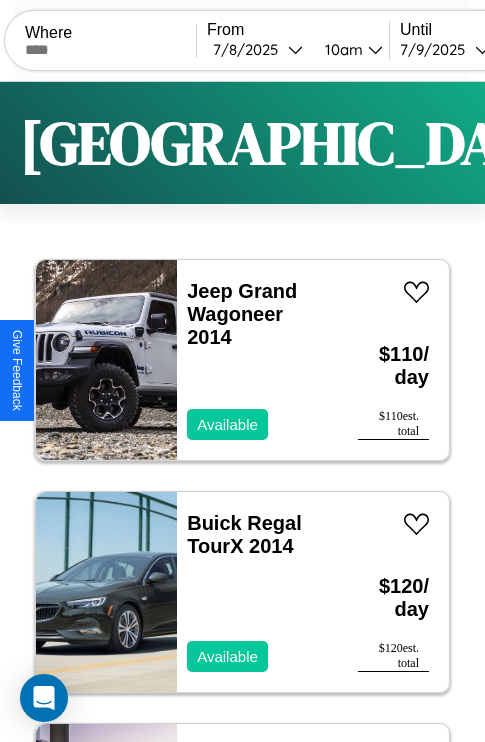 click on "Filters" at bounding box center (640, 143) 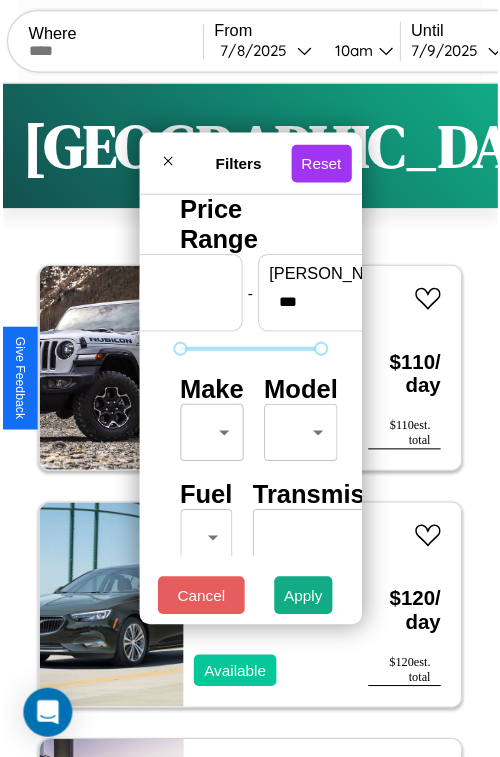 scroll, scrollTop: 59, scrollLeft: 0, axis: vertical 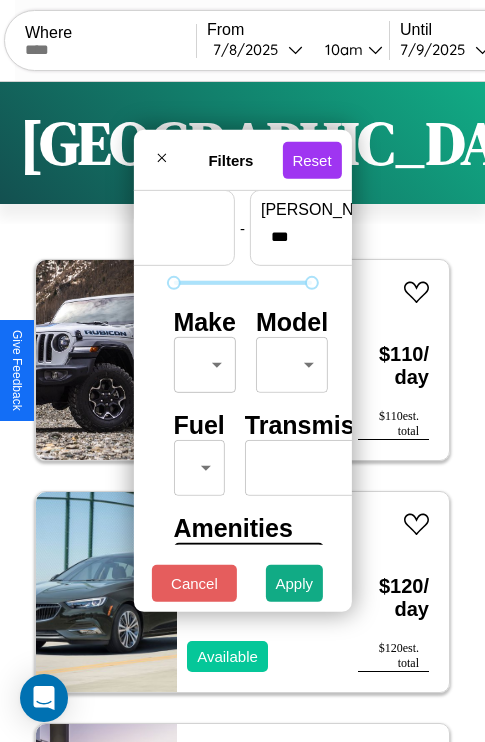 click on "CarGo Where From 7 / 8 / 2025 10am Until 7 / 9 / 2025 10am Become a Host Login Sign Up Los Angeles Filters 146  cars in this area These cars can be picked up in this city. Jeep   Grand Wagoneer   2014 Available $ 110  / day $ 110  est. total Buick   Regal TourX   2014 Available $ 120  / day $ 120  est. total GMC   Aluminum Tilt   2023 Available $ 100  / day $ 100  est. total Mazda   CX-50   2016 Unavailable $ 110  / day $ 110  est. total Jeep   Wagoneer L   2021 Available $ 60  / day $ 60  est. total Land Rover   LR4   2019 Available $ 180  / day $ 180  est. total Hyundai   Ioniq 6   2022 Available $ 190  / day $ 190  est. total BMW   525iA   2024 Available $ 200  / day $ 200  est. total Maserati   228   2022 Available $ 40  / day $ 40  est. total Volvo   B7R   2017 Available $ 80  / day $ 80  est. total Infiniti   M35   2014 Available $ 170  / day $ 170  est. total Ford   Focus   2023 Available $ 120  / day $ 120  est. total Lexus   UX   2014 Available $ 70  / day $ 70  est. total Chrysler   LASER   2017 $ $" at bounding box center [242, 412] 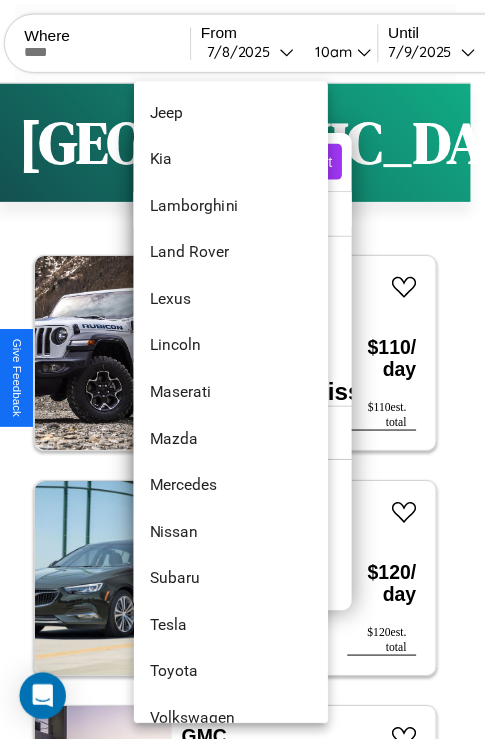 scroll, scrollTop: 1046, scrollLeft: 0, axis: vertical 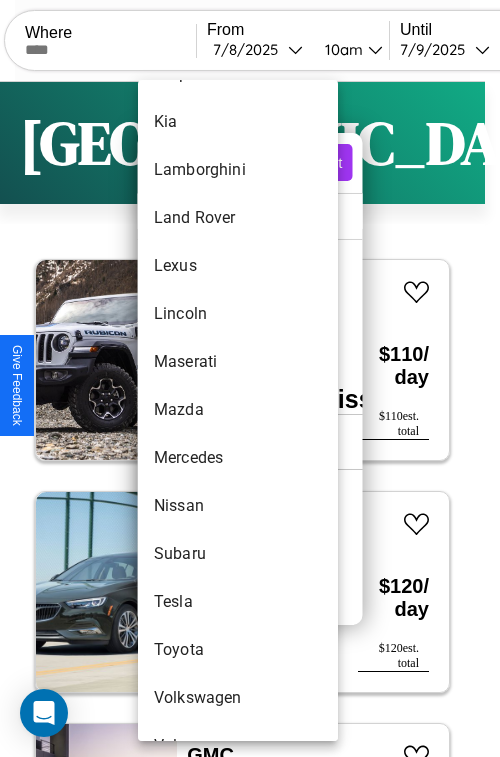click on "Mazda" at bounding box center [238, 410] 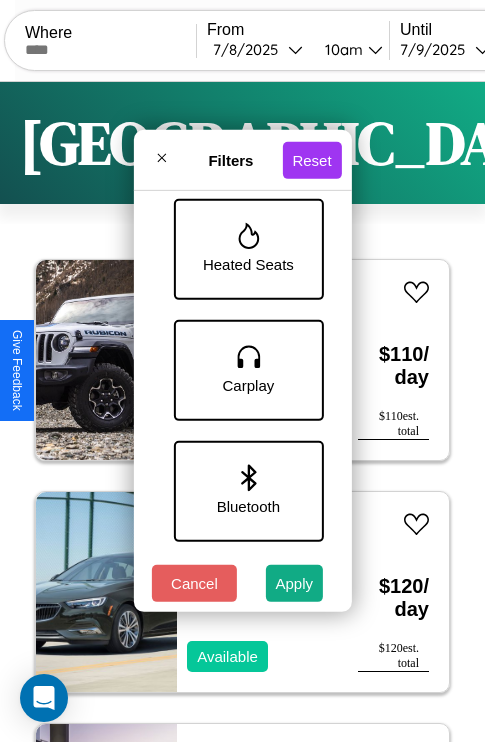 scroll, scrollTop: 1135, scrollLeft: 0, axis: vertical 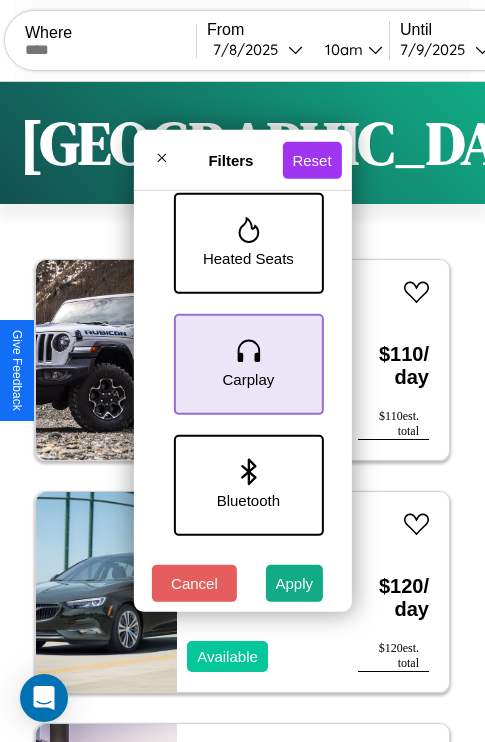 click 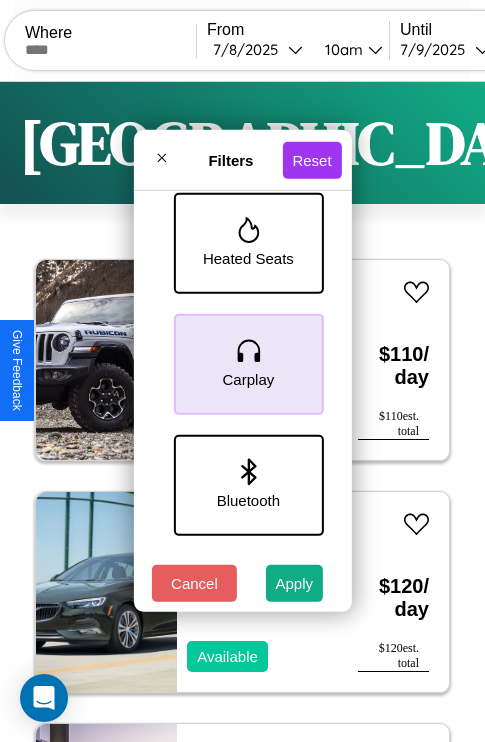scroll, scrollTop: 1256, scrollLeft: 0, axis: vertical 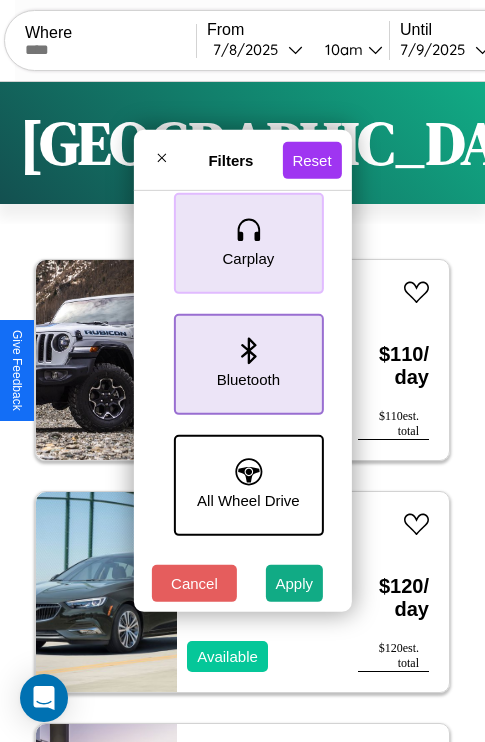 click 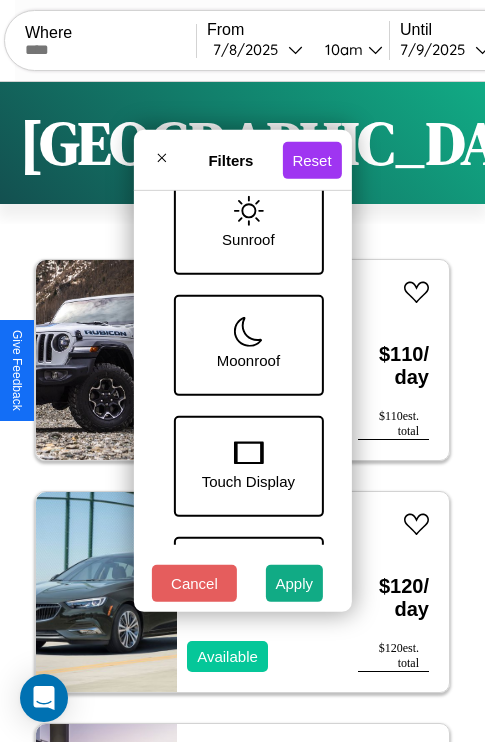 scroll, scrollTop: 409, scrollLeft: 0, axis: vertical 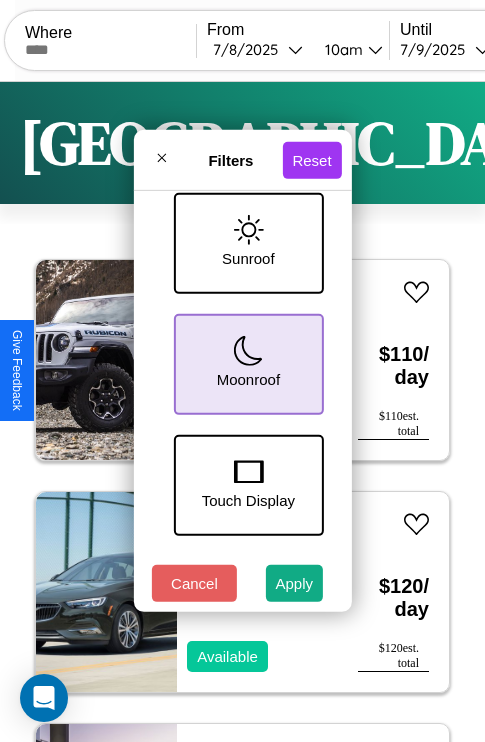 click 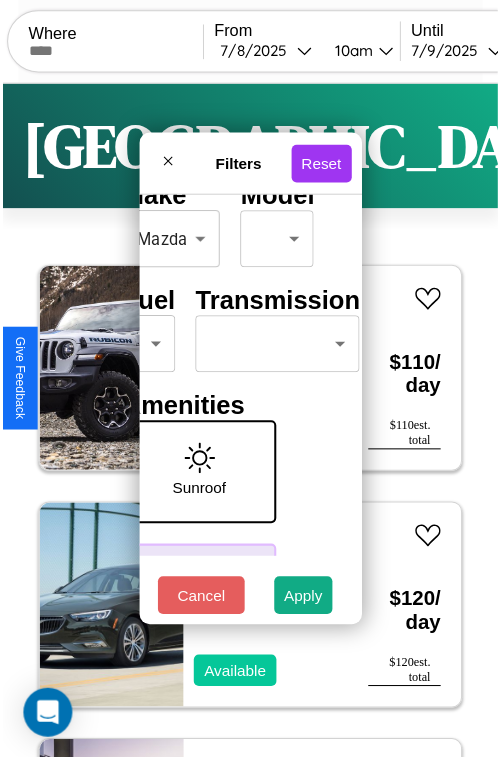 scroll, scrollTop: 162, scrollLeft: 63, axis: both 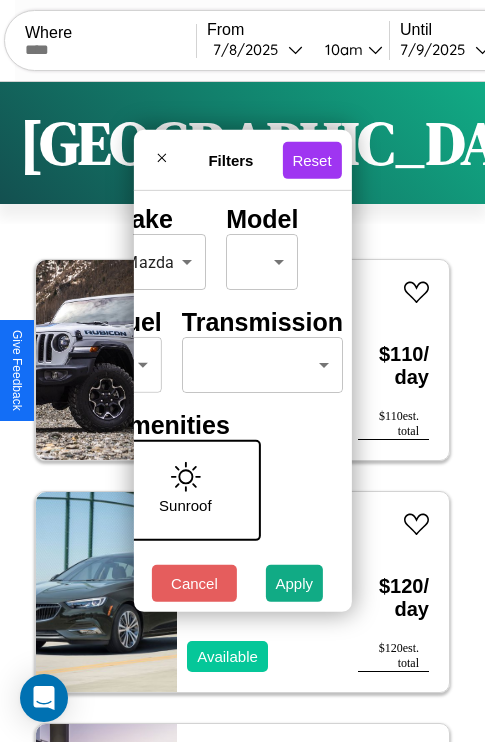 click on "CarGo Where From 7 / 8 / 2025 10am Until 7 / 9 / 2025 10am Become a Host Login Sign Up Los Angeles Filters 146  cars in this area These cars can be picked up in this city. Jeep   Grand Wagoneer   2014 Available $ 110  / day $ 110  est. total Buick   Regal TourX   2014 Available $ 120  / day $ 120  est. total GMC   Aluminum Tilt   2023 Available $ 100  / day $ 100  est. total Mazda   CX-50   2016 Unavailable $ 110  / day $ 110  est. total Jeep   Wagoneer L   2021 Available $ 60  / day $ 60  est. total Land Rover   LR4   2019 Available $ 180  / day $ 180  est. total Hyundai   Ioniq 6   2022 Available $ 190  / day $ 190  est. total BMW   525iA   2024 Available $ 200  / day $ 200  est. total Maserati   228   2022 Available $ 40  / day $ 40  est. total Volvo   B7R   2017 Available $ 80  / day $ 80  est. total Infiniti   M35   2014 Available $ 170  / day $ 170  est. total Ford   Focus   2023 Available $ 120  / day $ 120  est. total Lexus   UX   2014 Available $ 70  / day $ 70  est. total Chrysler   LASER   2017 $ $" at bounding box center [242, 412] 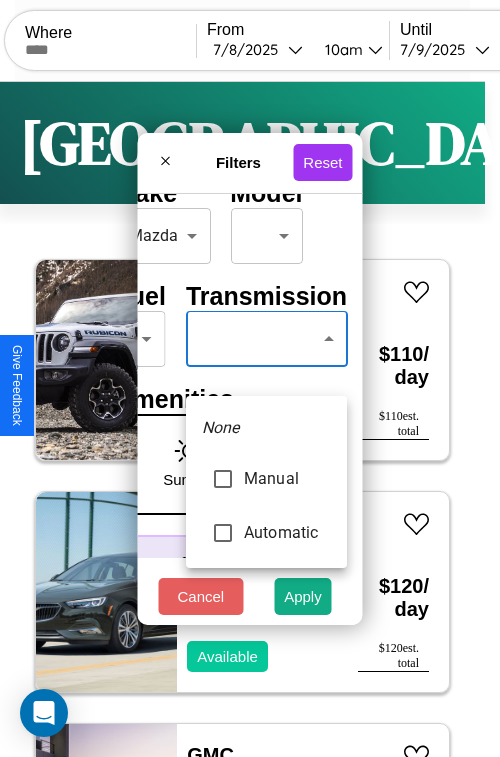type on "*********" 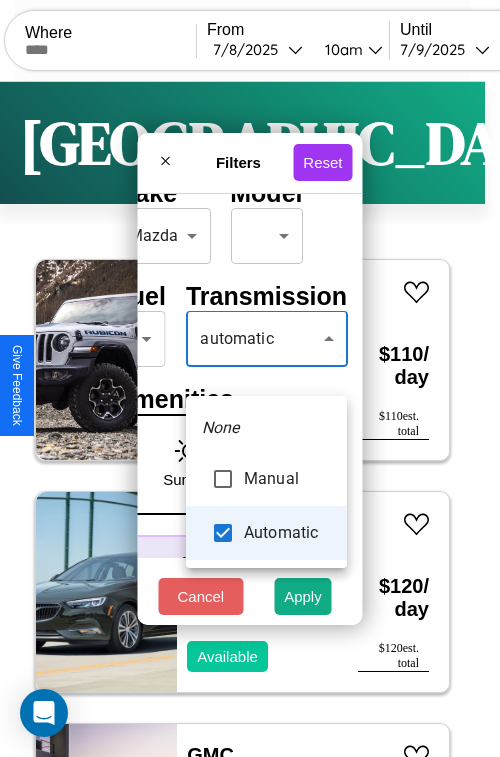 click at bounding box center [250, 378] 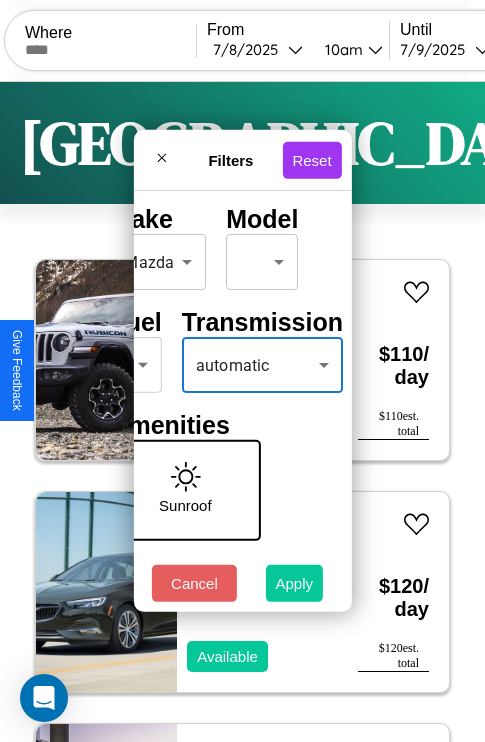 click on "Apply" at bounding box center [295, 583] 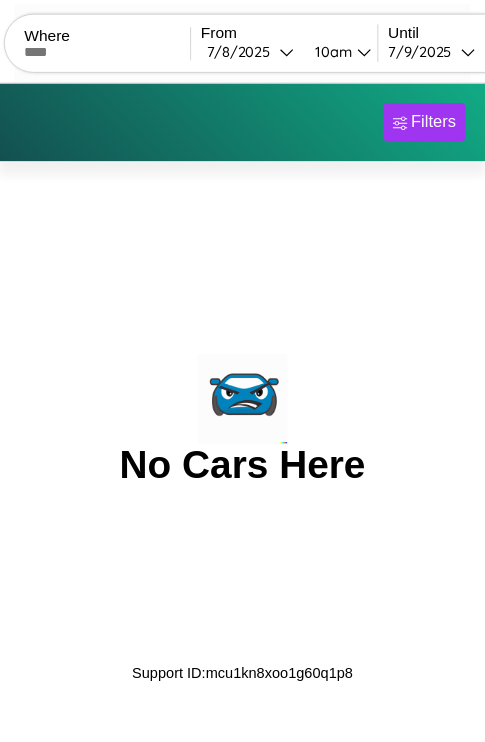 scroll, scrollTop: 0, scrollLeft: 0, axis: both 